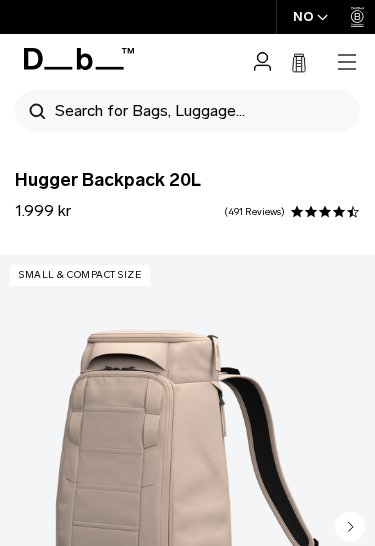 scroll, scrollTop: 0, scrollLeft: 0, axis: both 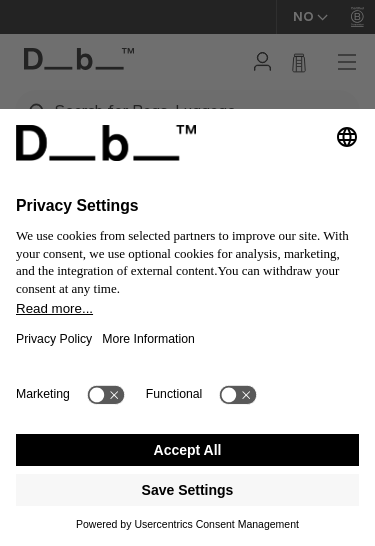 click on "Accept All" at bounding box center [187, 450] 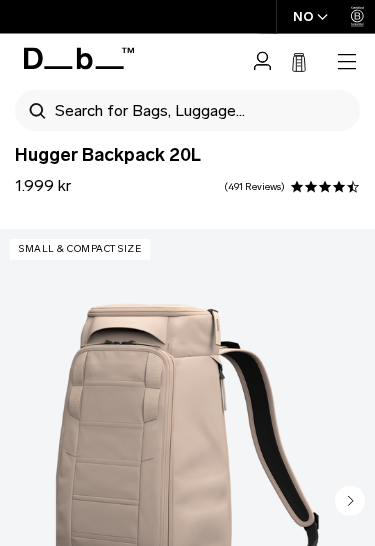 scroll, scrollTop: 0, scrollLeft: 0, axis: both 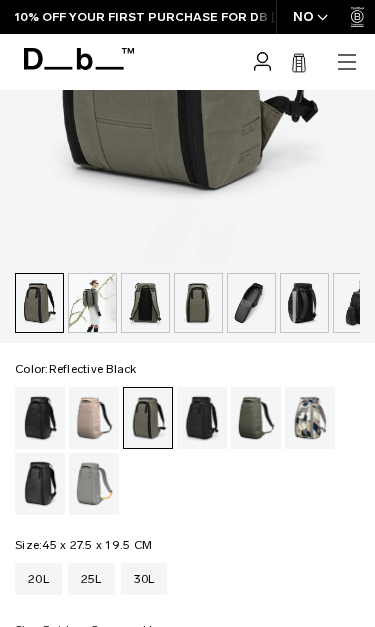 click at bounding box center [40, 484] 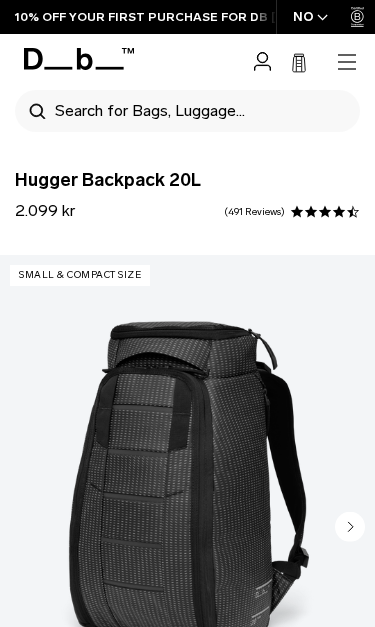 scroll, scrollTop: 293, scrollLeft: 0, axis: vertical 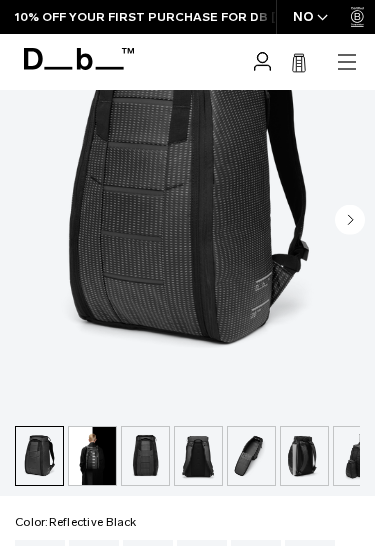 click at bounding box center [39, 456] 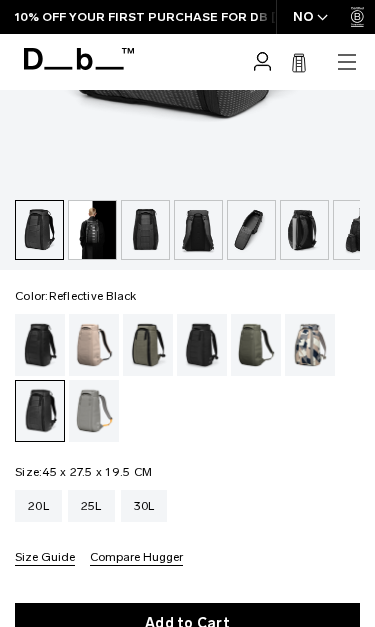 scroll, scrollTop: 493, scrollLeft: 0, axis: vertical 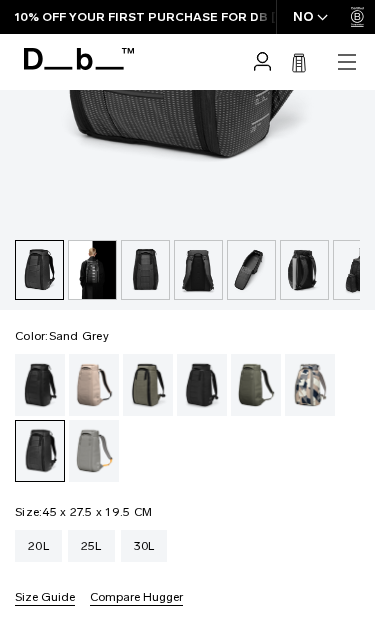 click at bounding box center (94, 451) 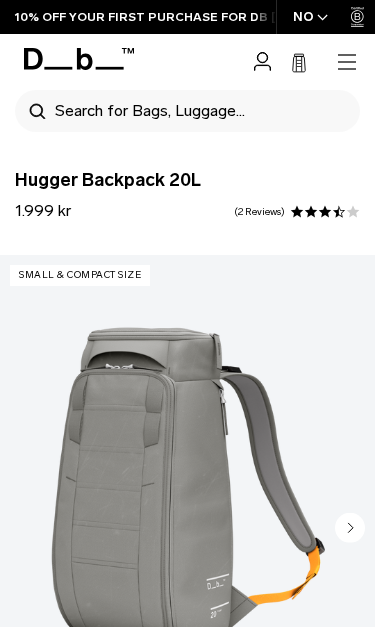 scroll, scrollTop: 332, scrollLeft: 0, axis: vertical 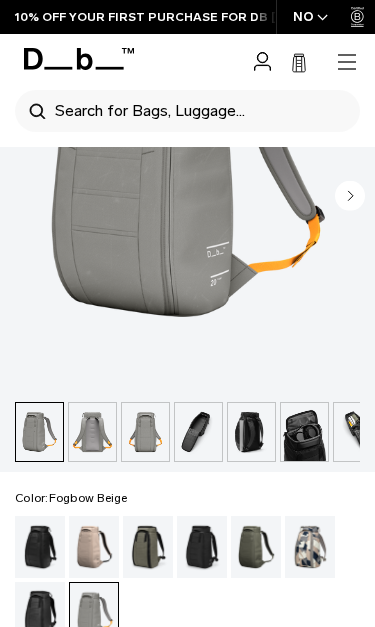 click at bounding box center [94, 547] 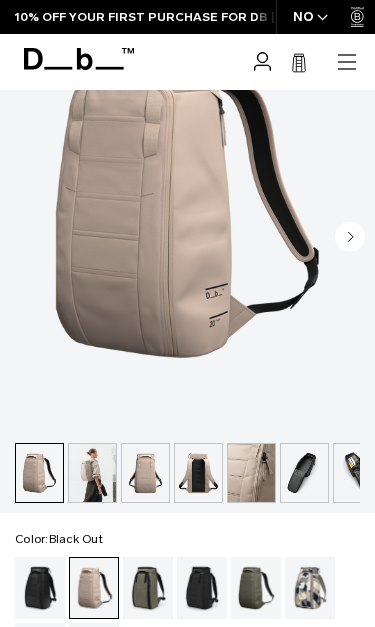 scroll, scrollTop: 291, scrollLeft: 0, axis: vertical 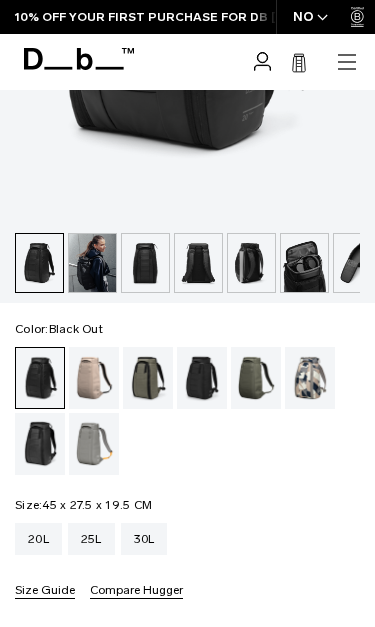 click on "25L" at bounding box center [91, 539] 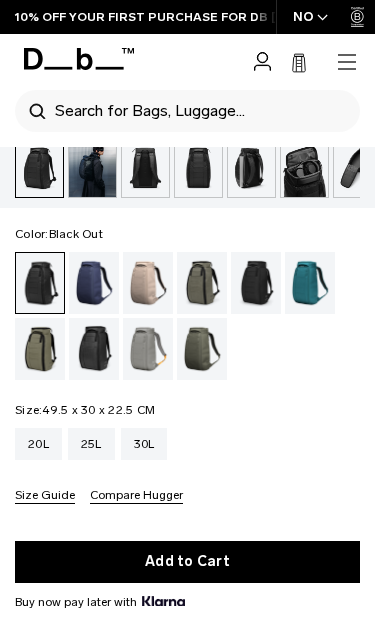 scroll, scrollTop: 596, scrollLeft: 0, axis: vertical 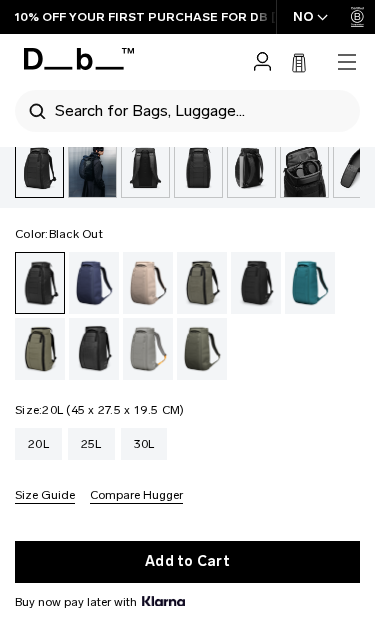 click on "20L" at bounding box center (38, 444) 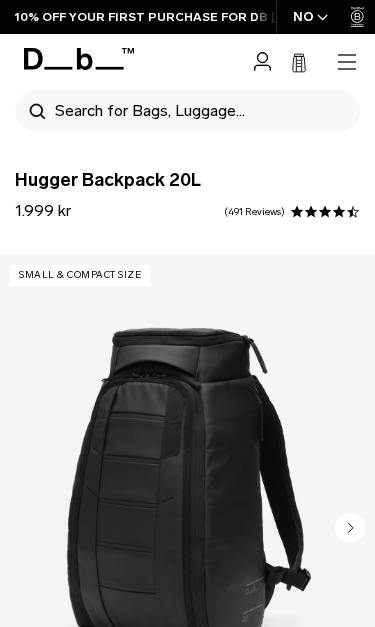 scroll, scrollTop: 456, scrollLeft: 0, axis: vertical 